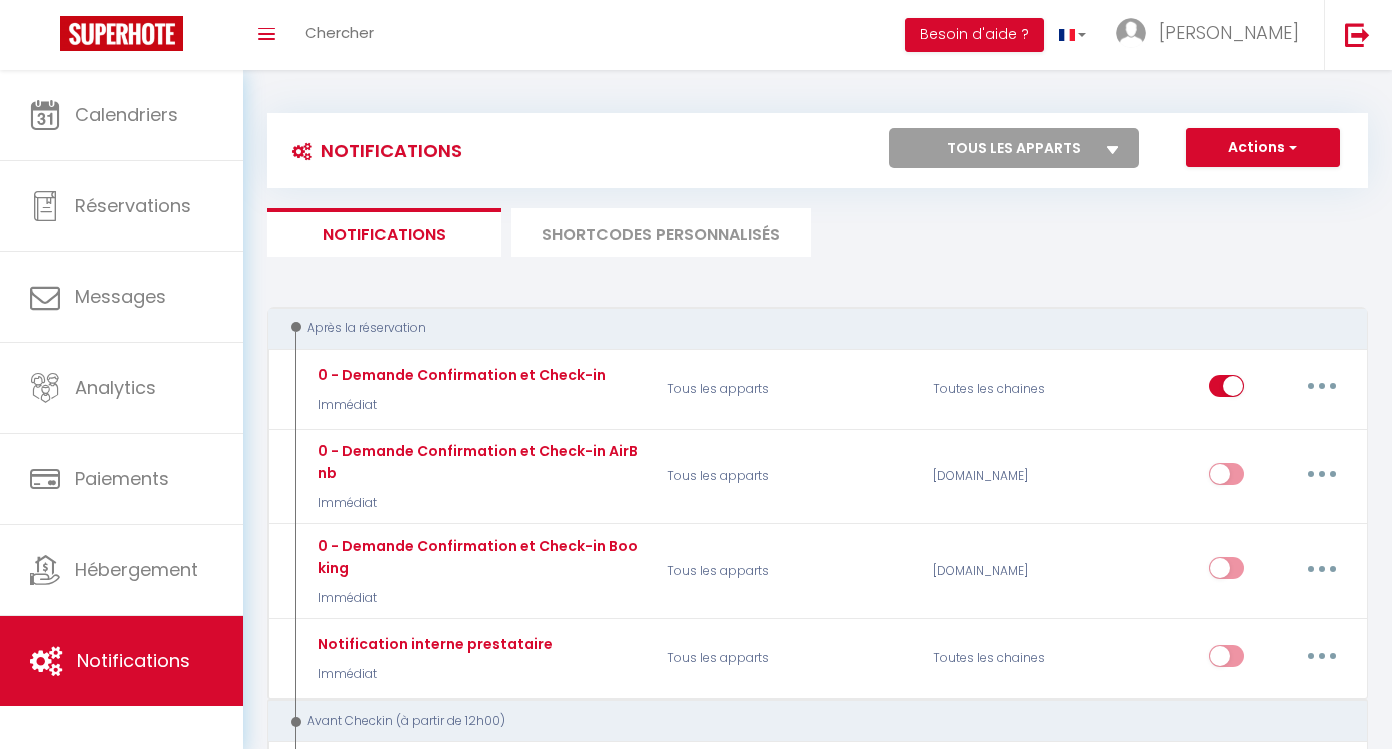 scroll, scrollTop: 148, scrollLeft: 0, axis: vertical 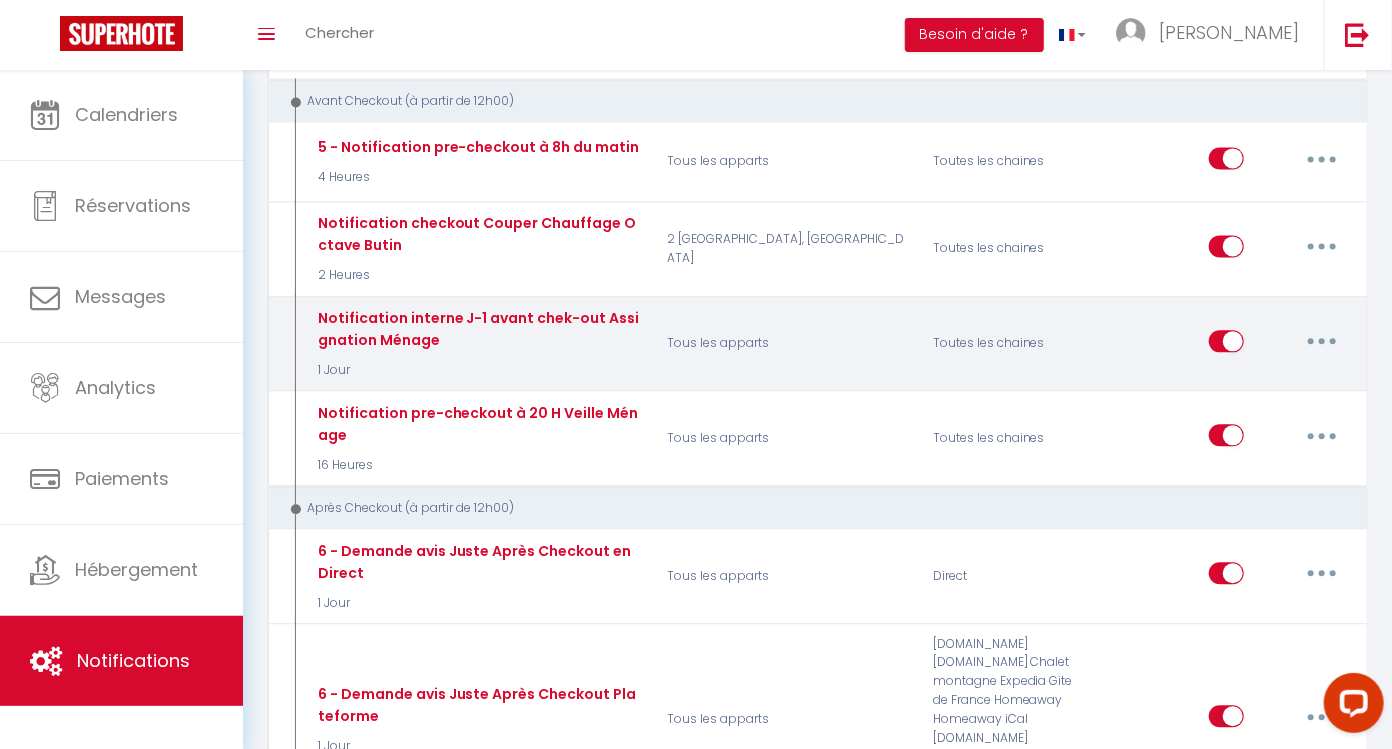 click at bounding box center (1322, 341) 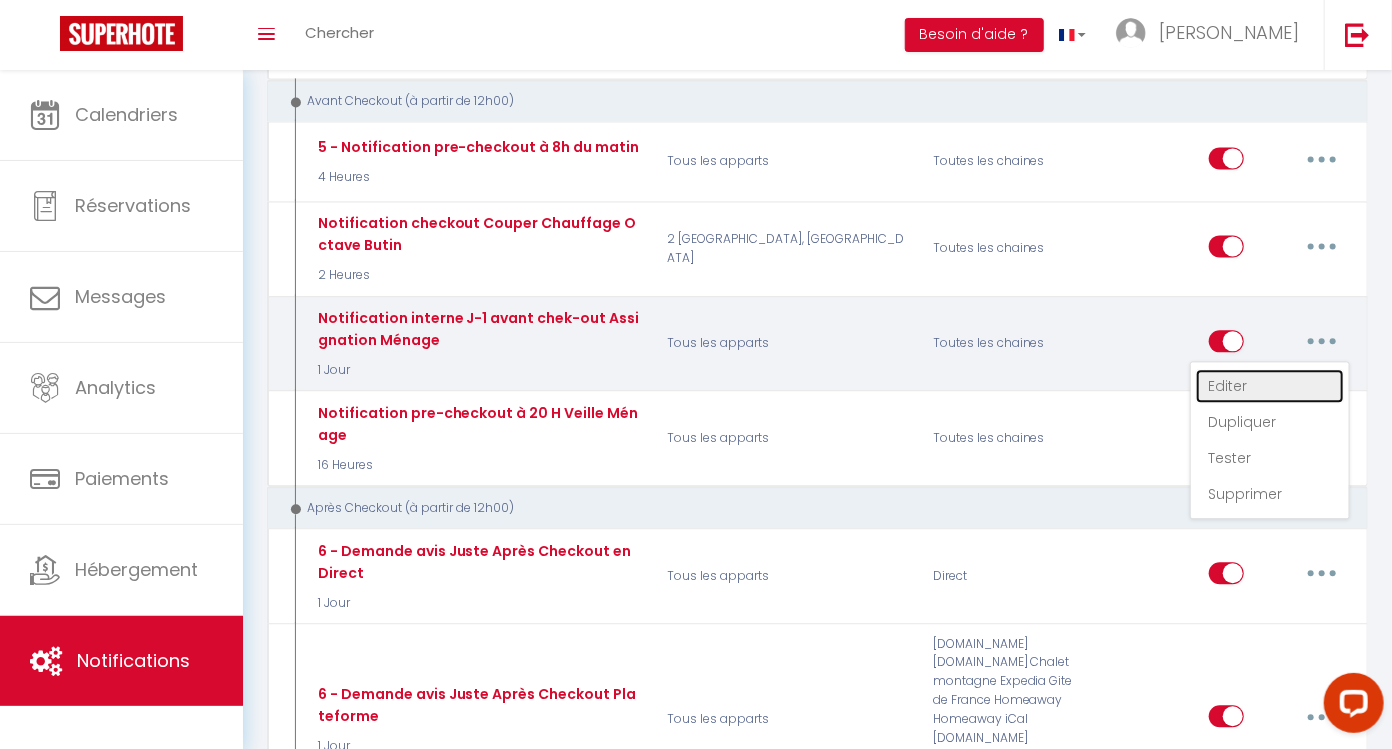 click on "Editer" at bounding box center (1270, 386) 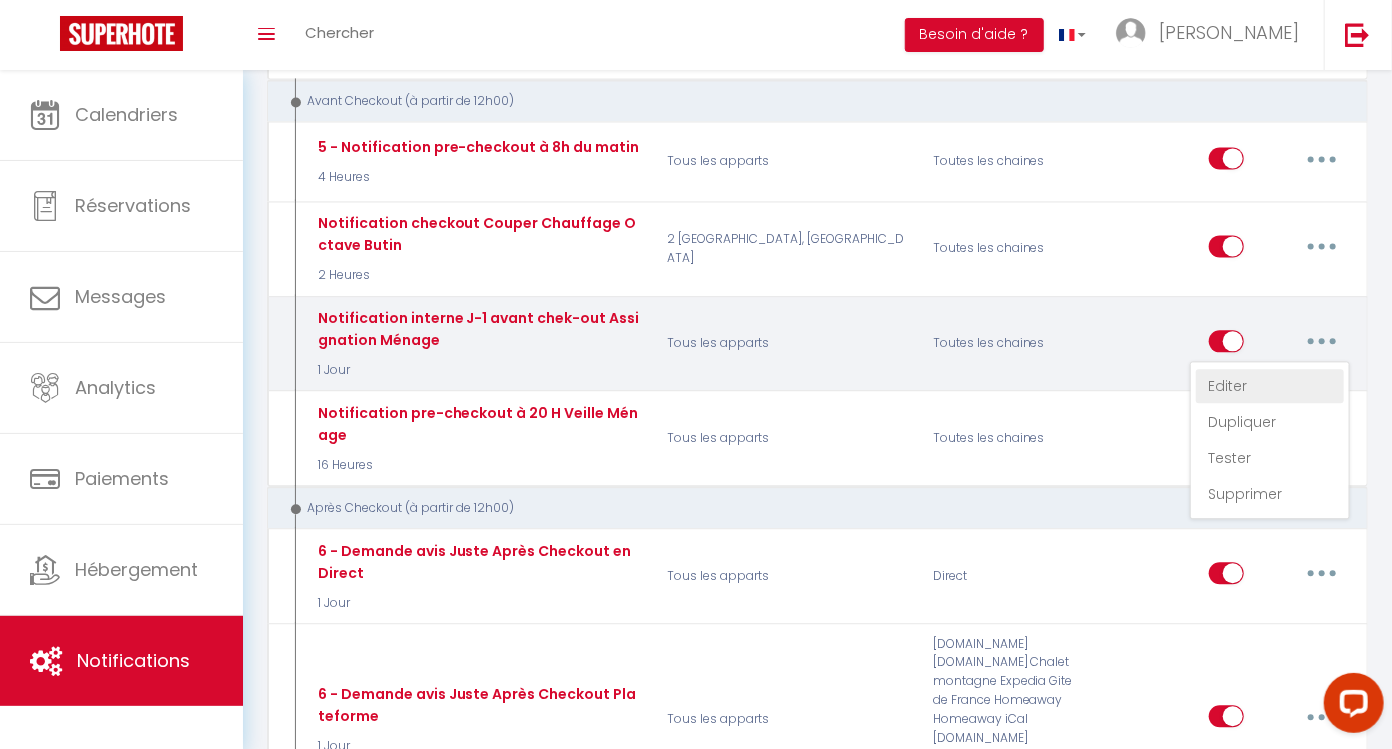 type on "Notification interne J-1 avant chek-out Assignation Ménage" 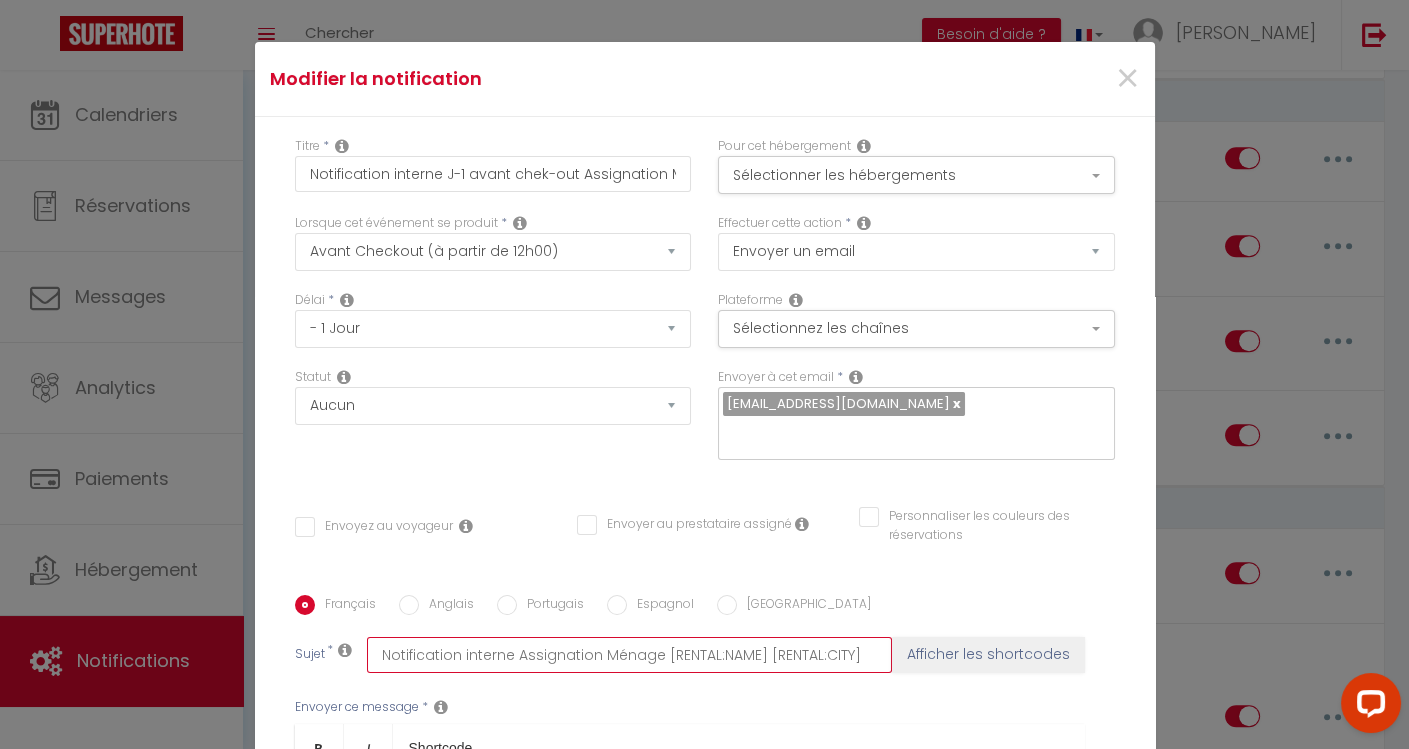 click on "Notification interne Assignation Ménage [RENTAL:NAME] [RENTAL:CITY]" at bounding box center (629, 655) 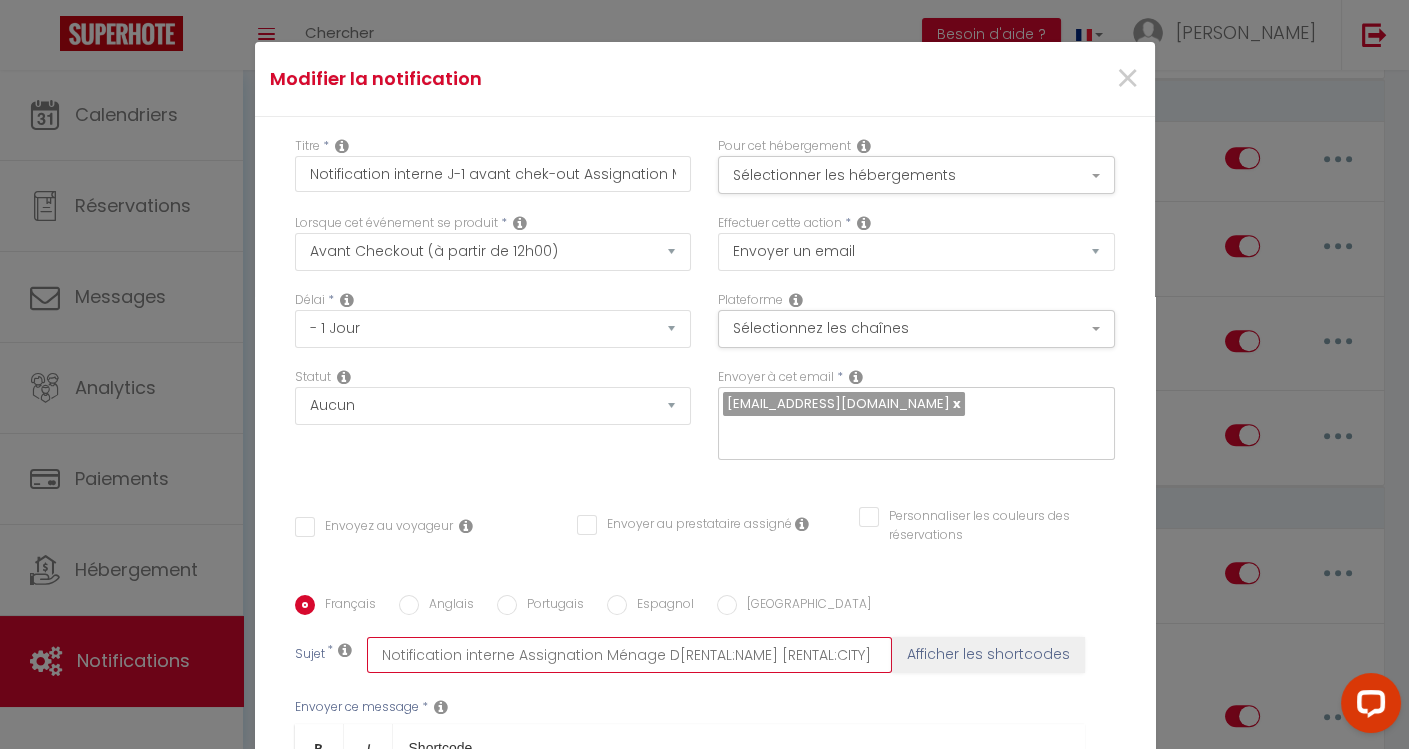 checkbox on "false" 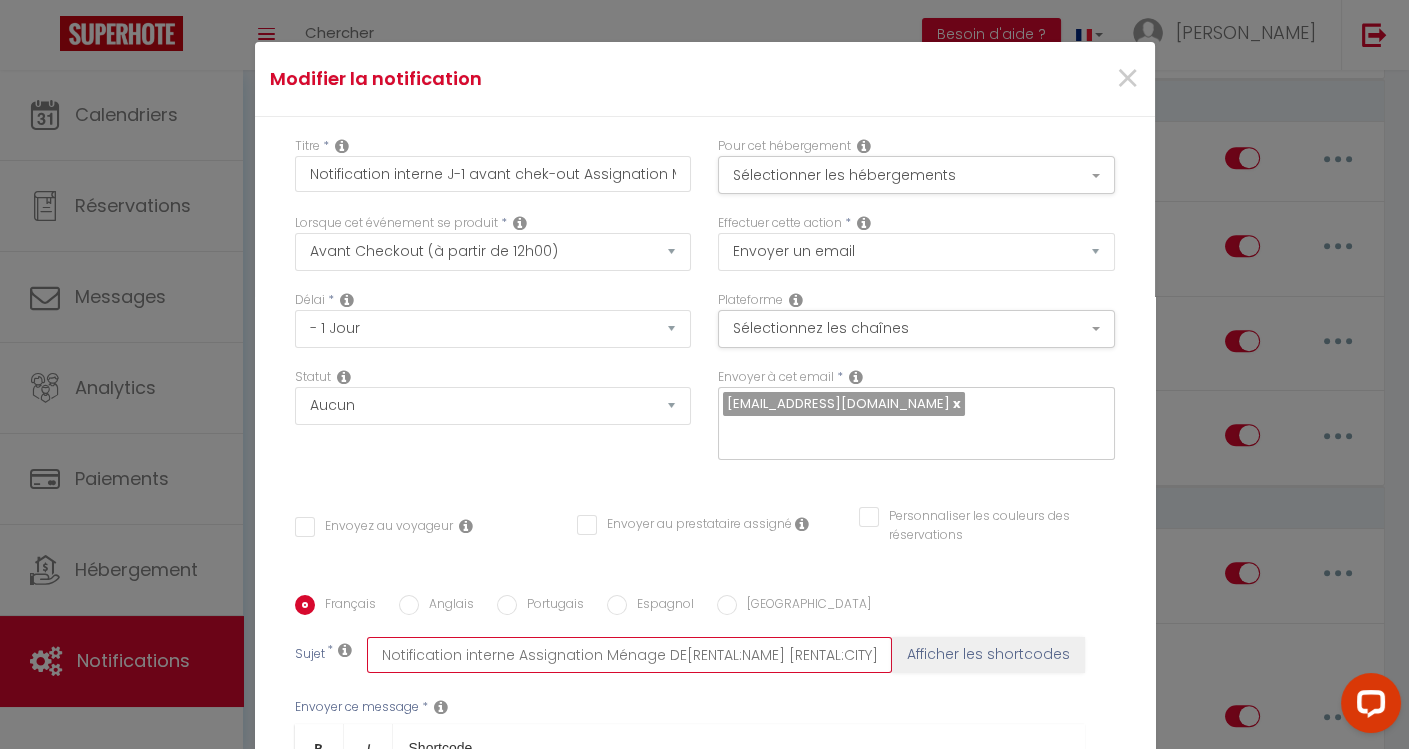 checkbox on "false" 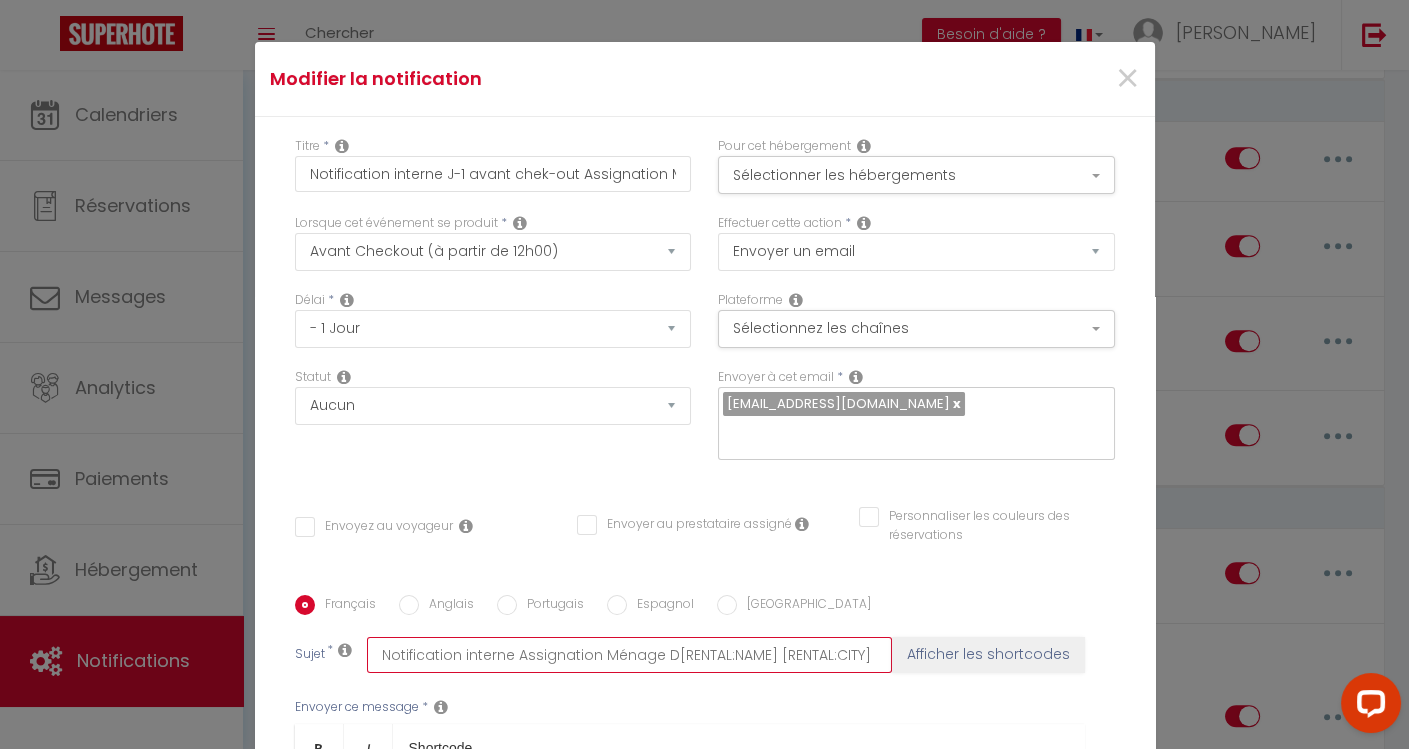 checkbox on "false" 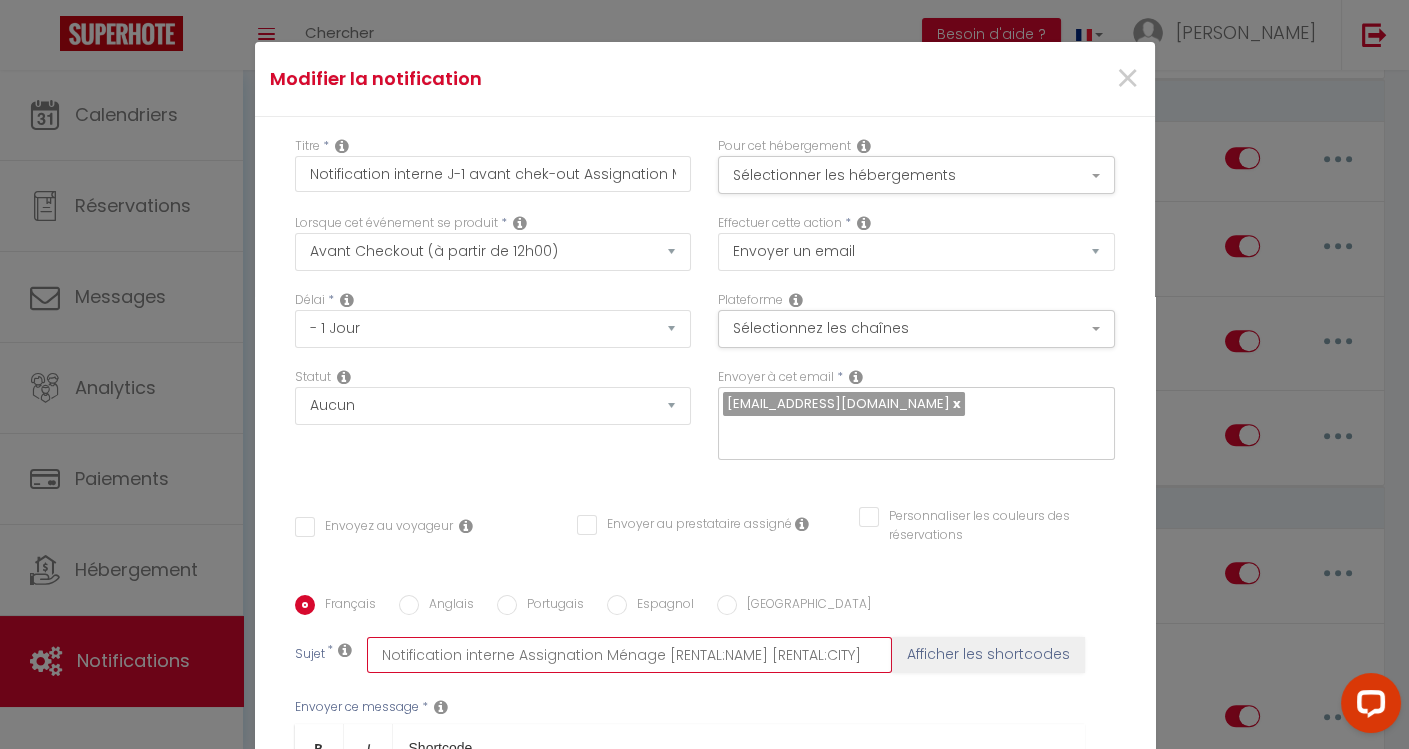 checkbox on "false" 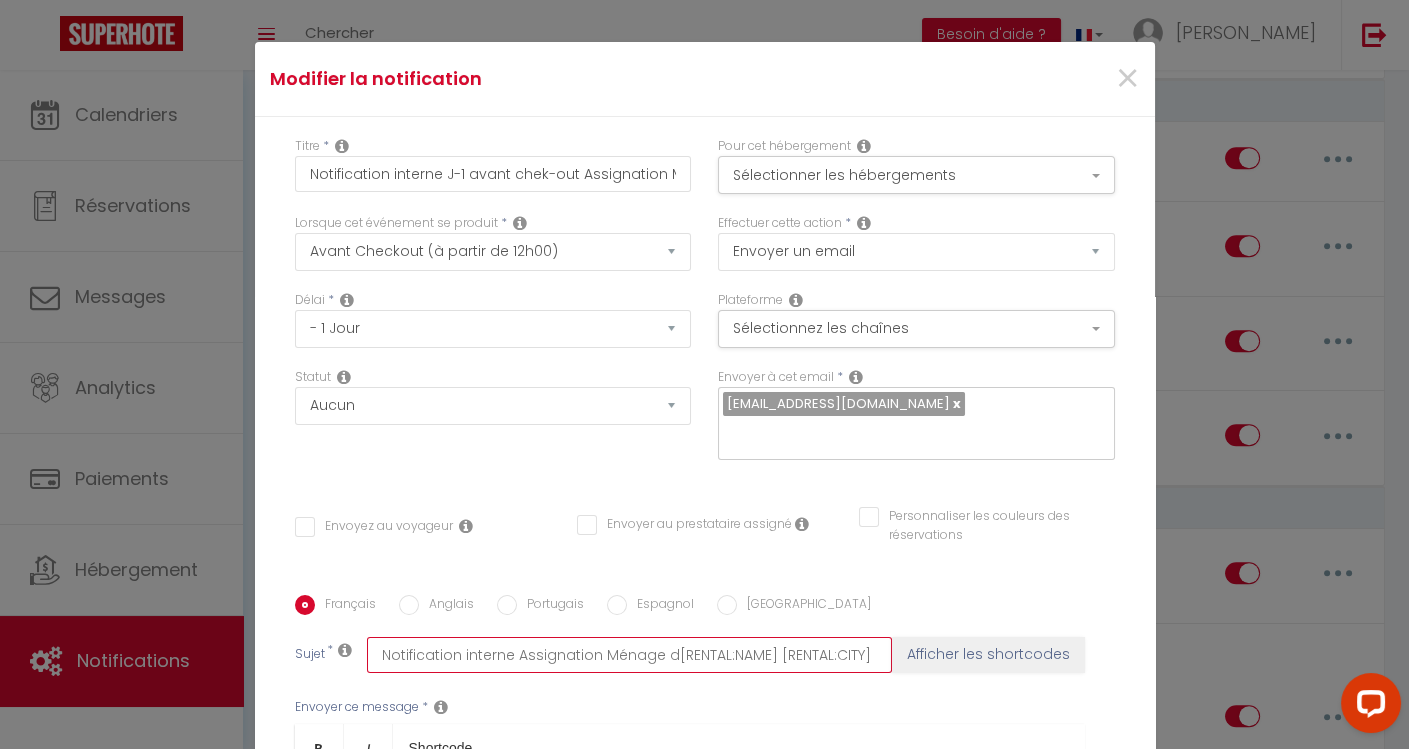 checkbox on "false" 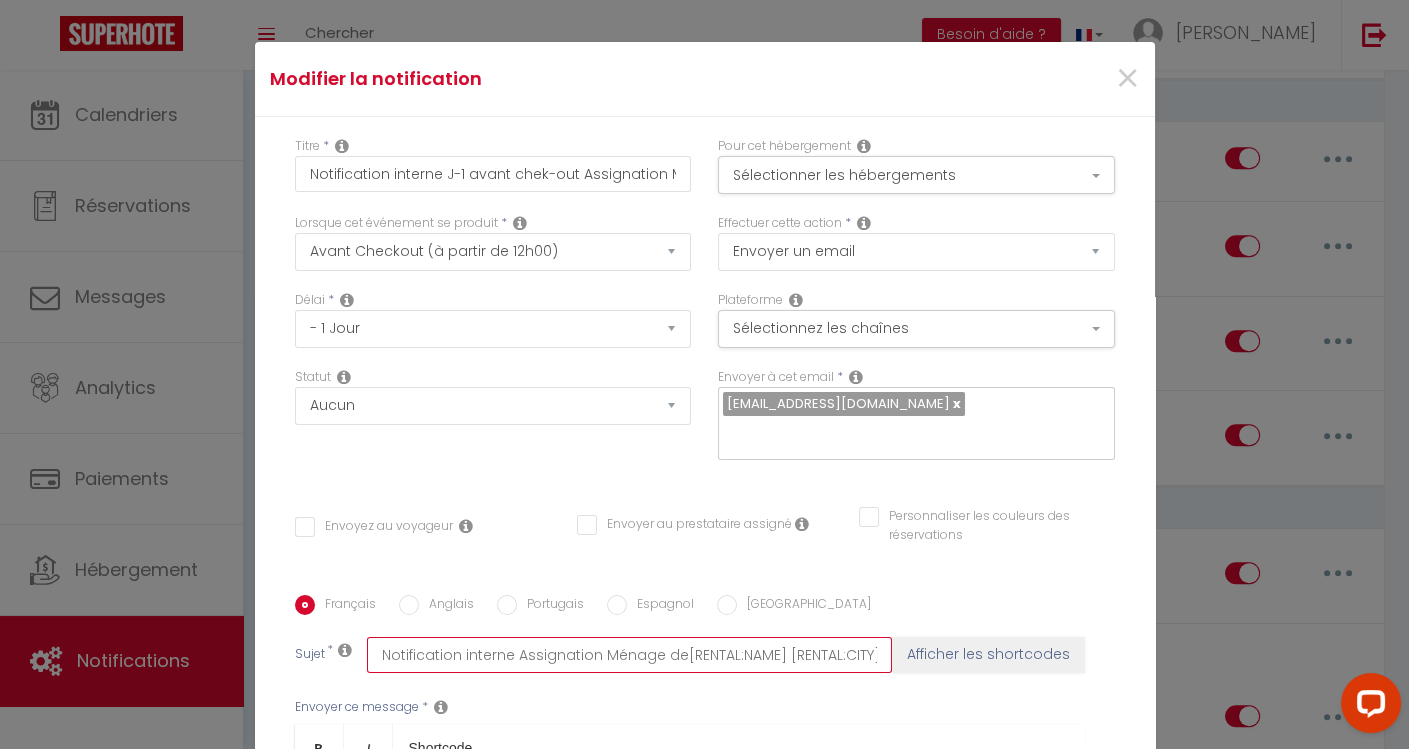 checkbox on "false" 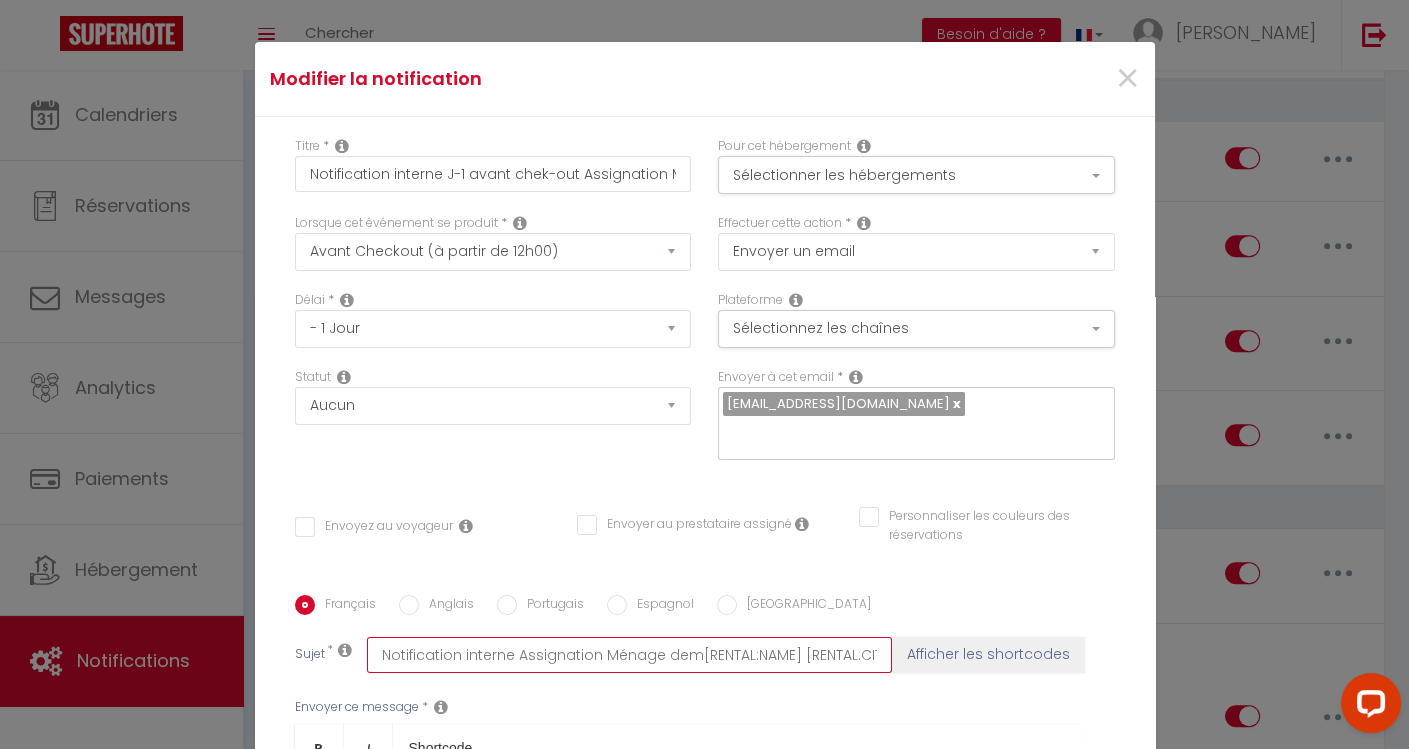 checkbox on "false" 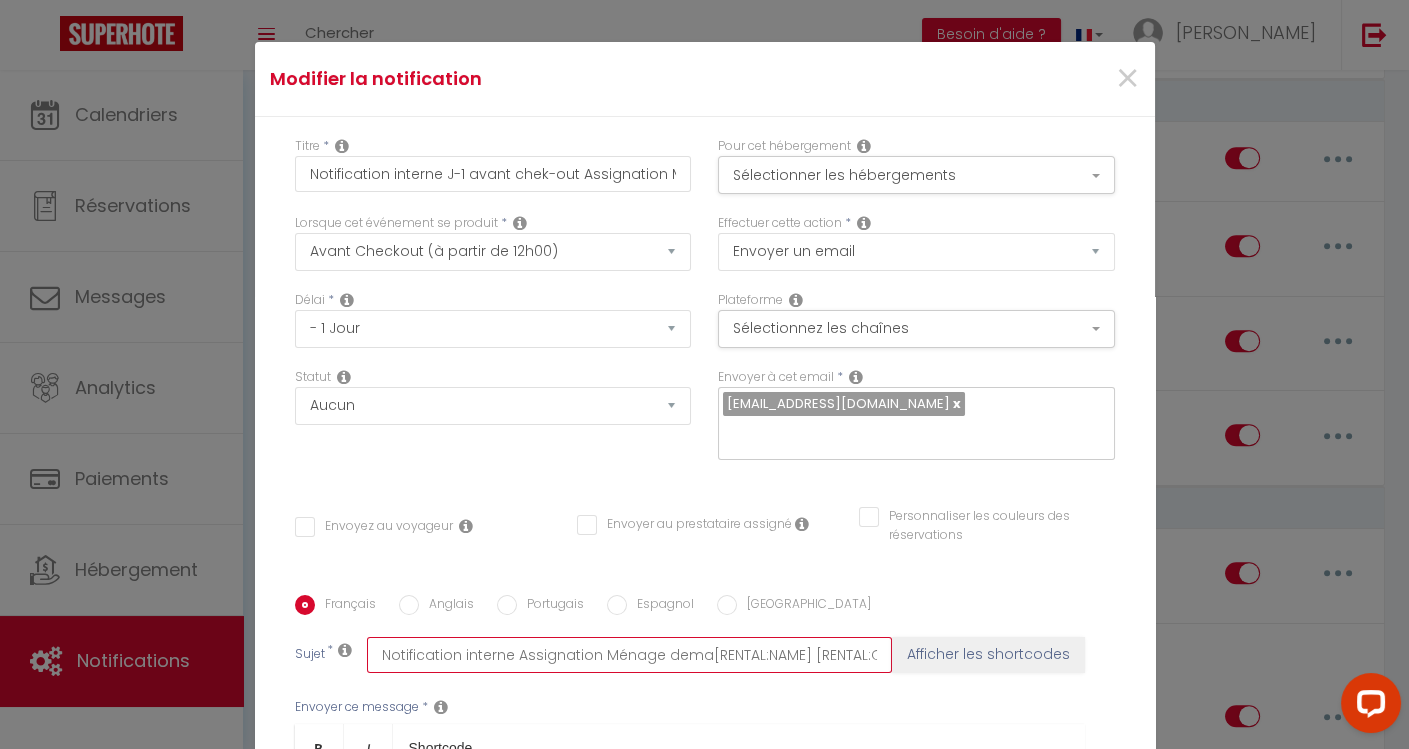 checkbox on "false" 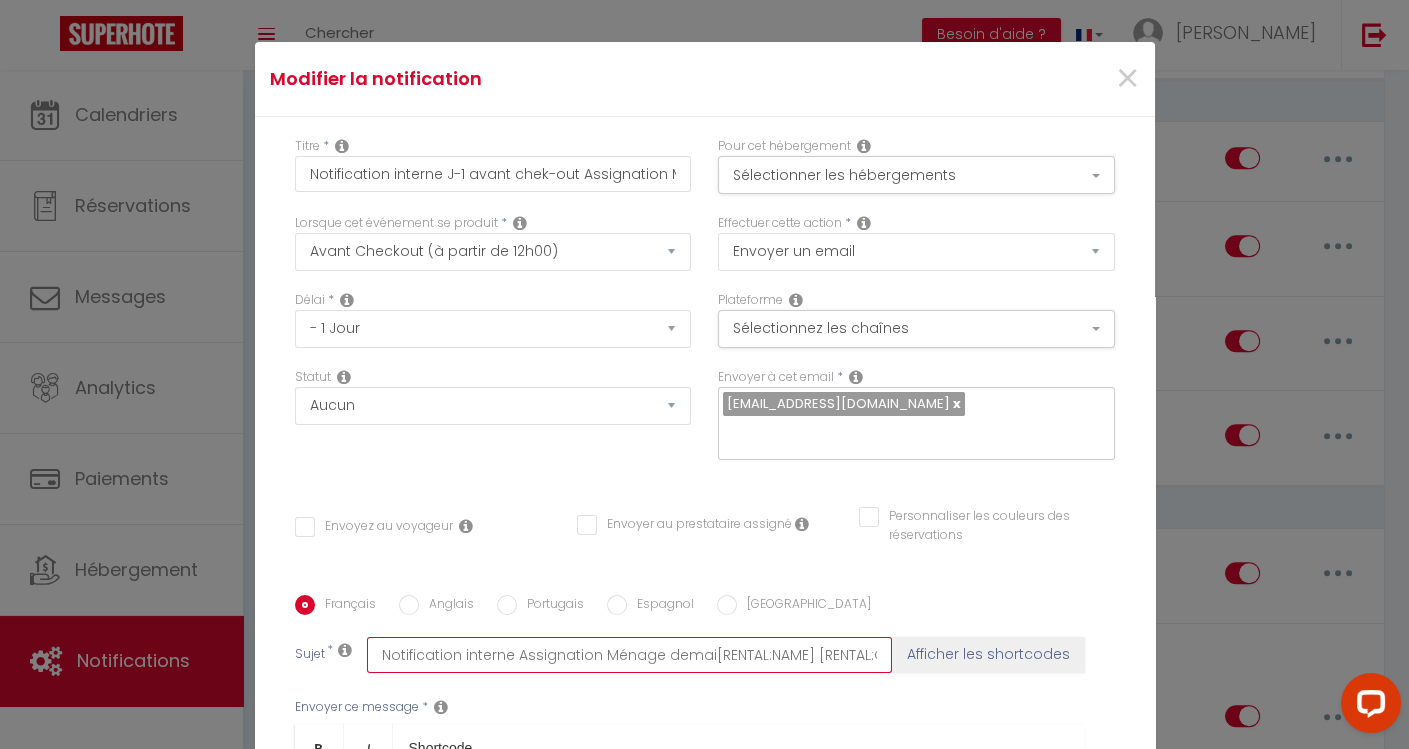 checkbox on "false" 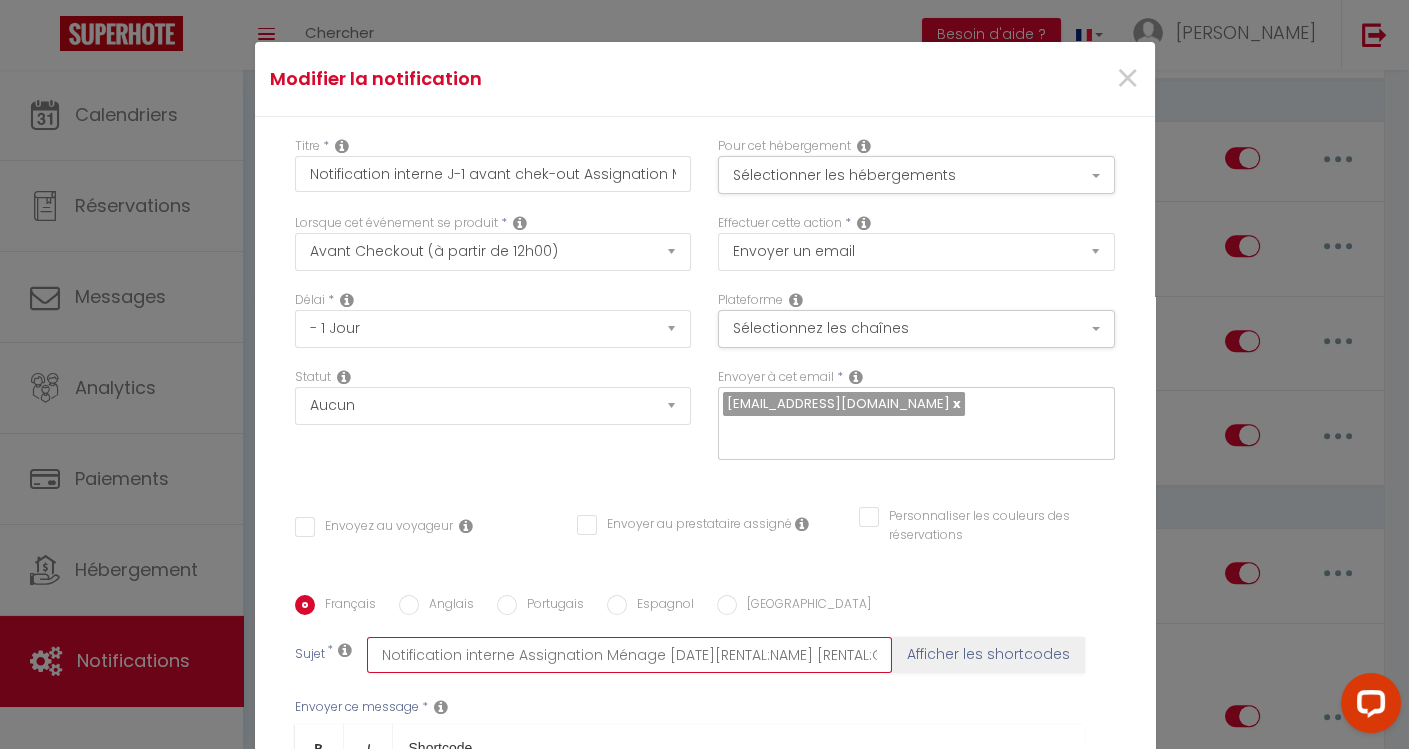 checkbox on "false" 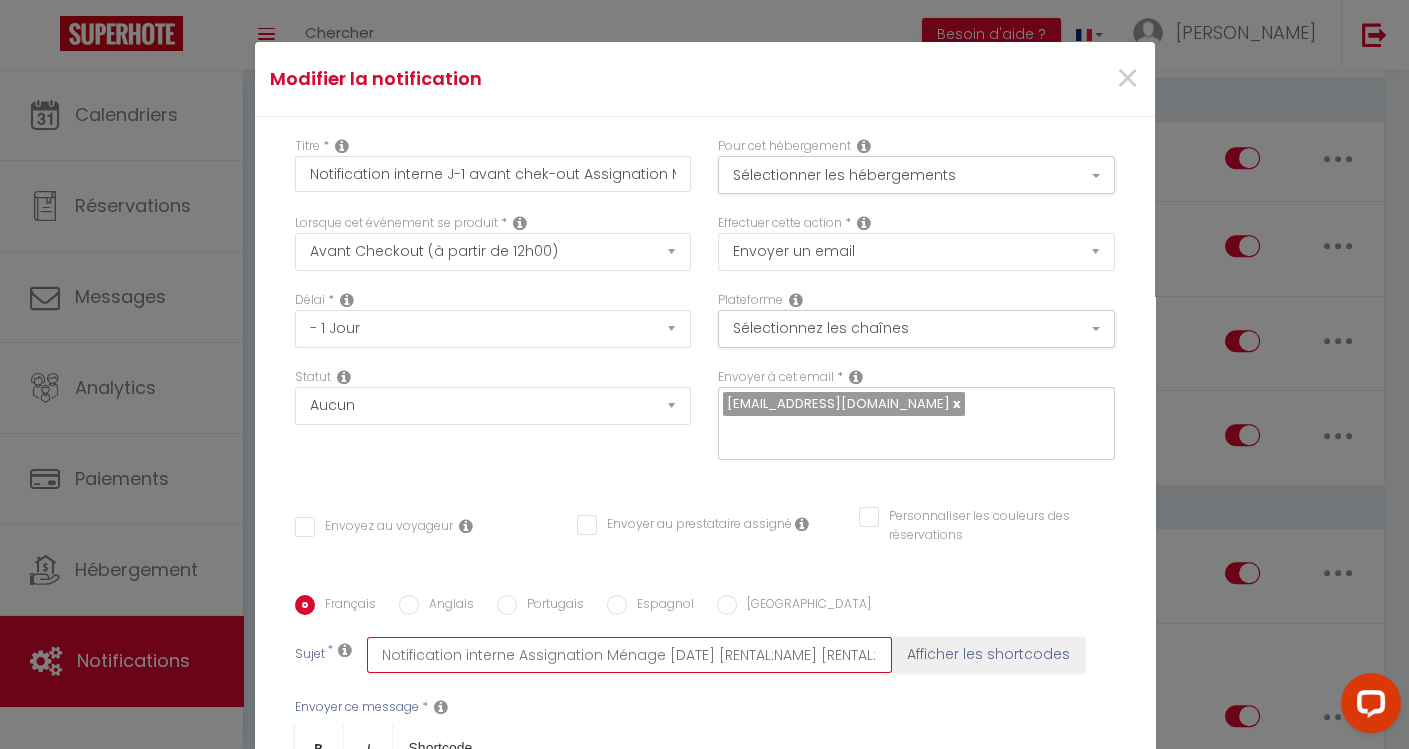 checkbox on "false" 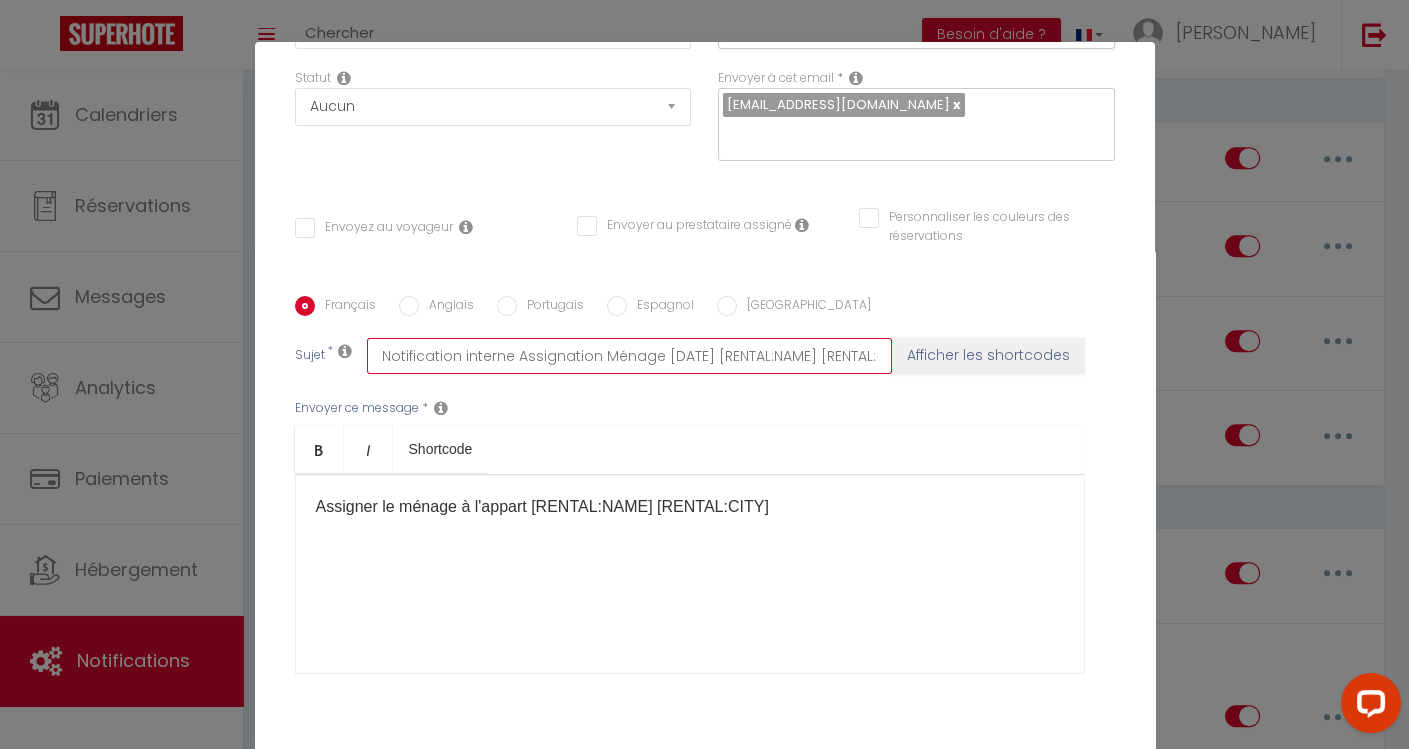 scroll, scrollTop: 312, scrollLeft: 0, axis: vertical 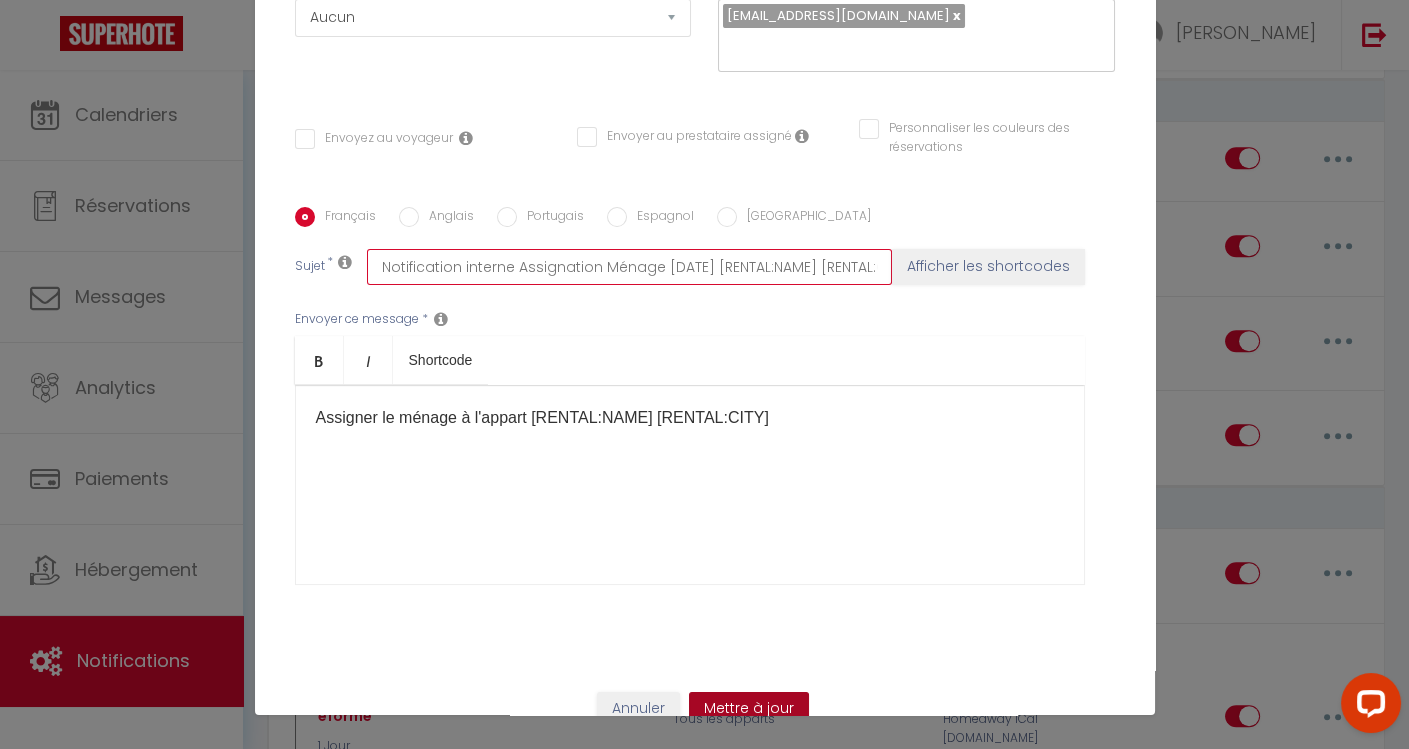 type on "Notification interne Assignation Ménage [DATE] [RENTAL:NAME] [RENTAL:CITY]" 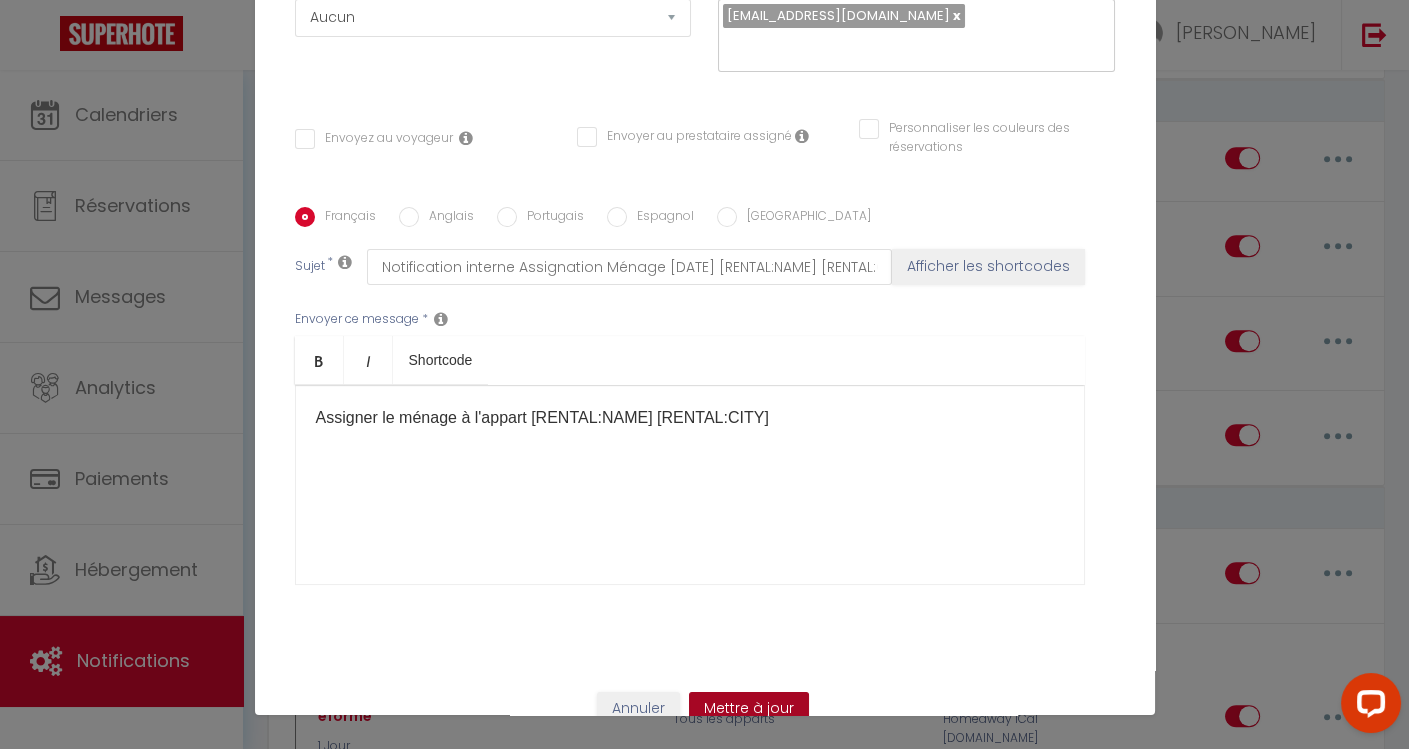 click on "Mettre à jour" at bounding box center (749, 709) 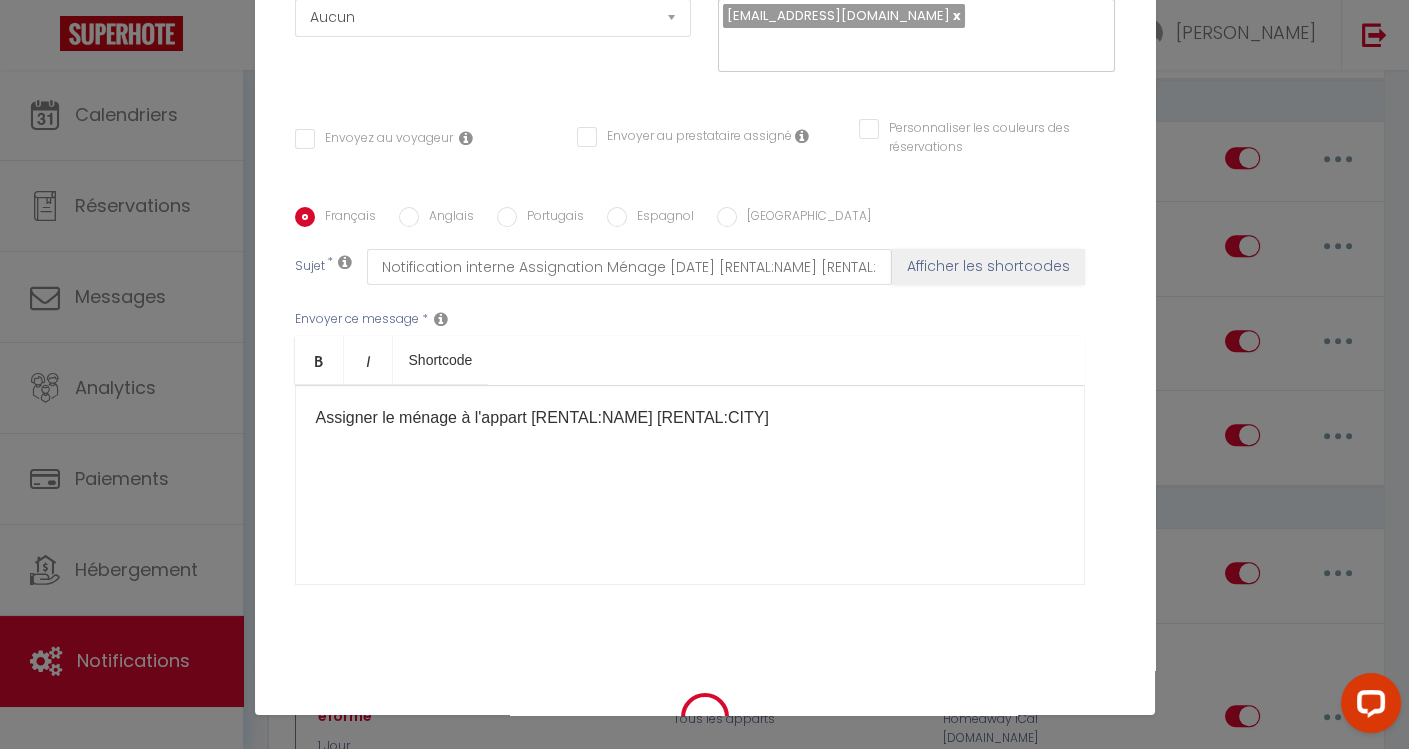 checkbox on "false" 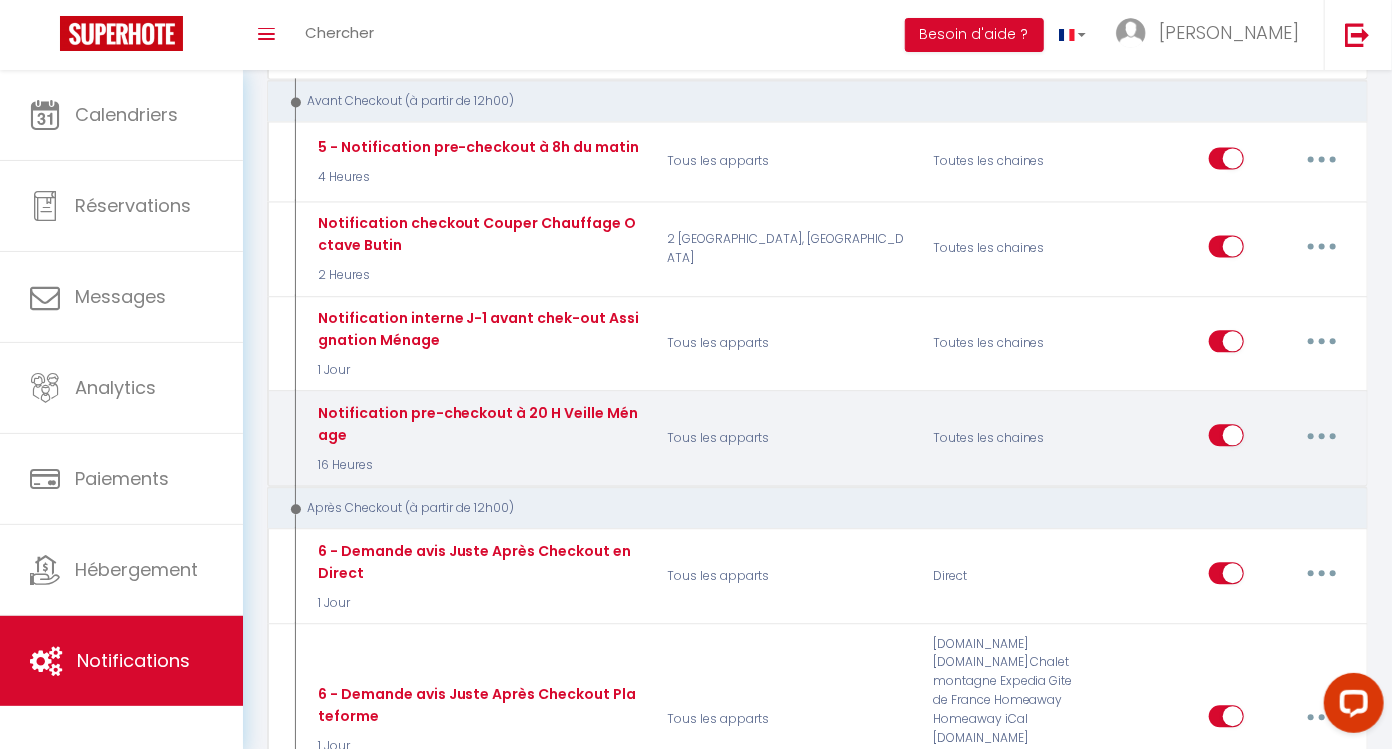 click at bounding box center (1322, 435) 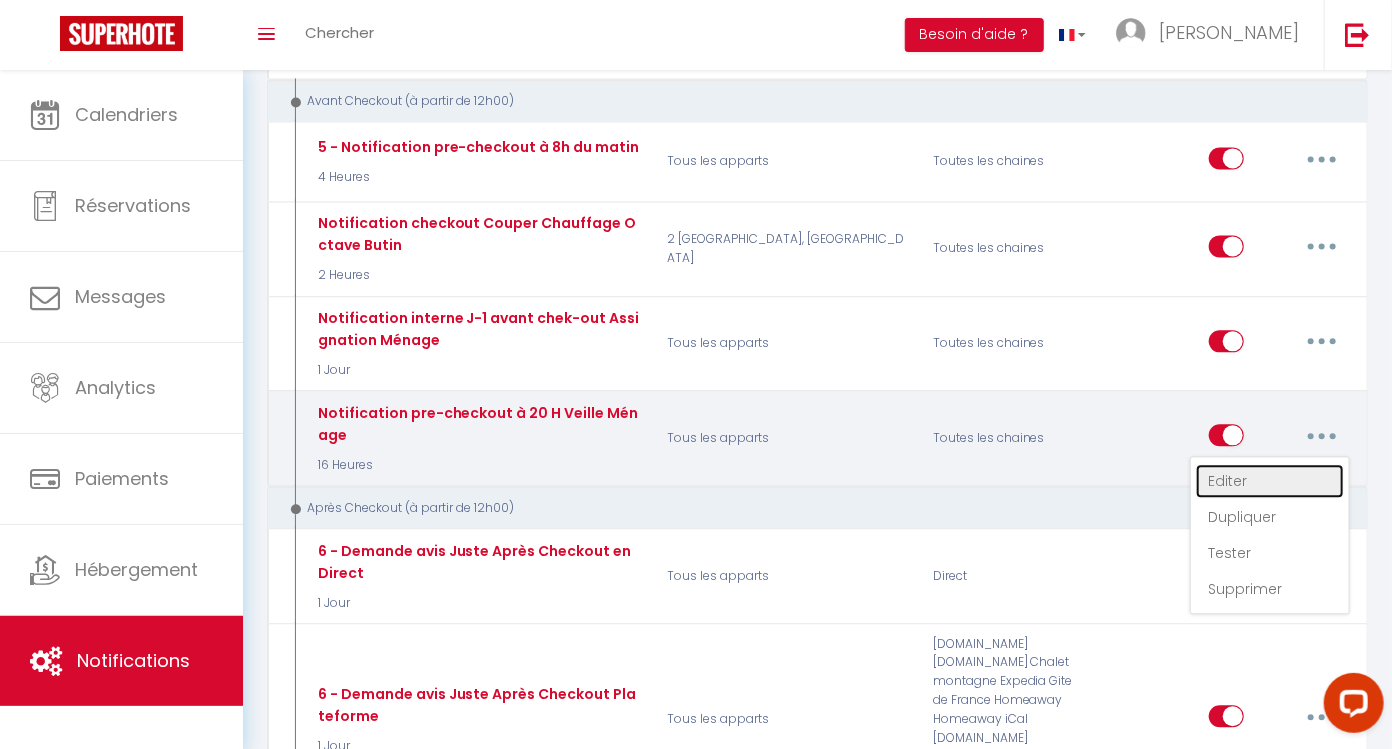 click on "Editer" at bounding box center (1270, 481) 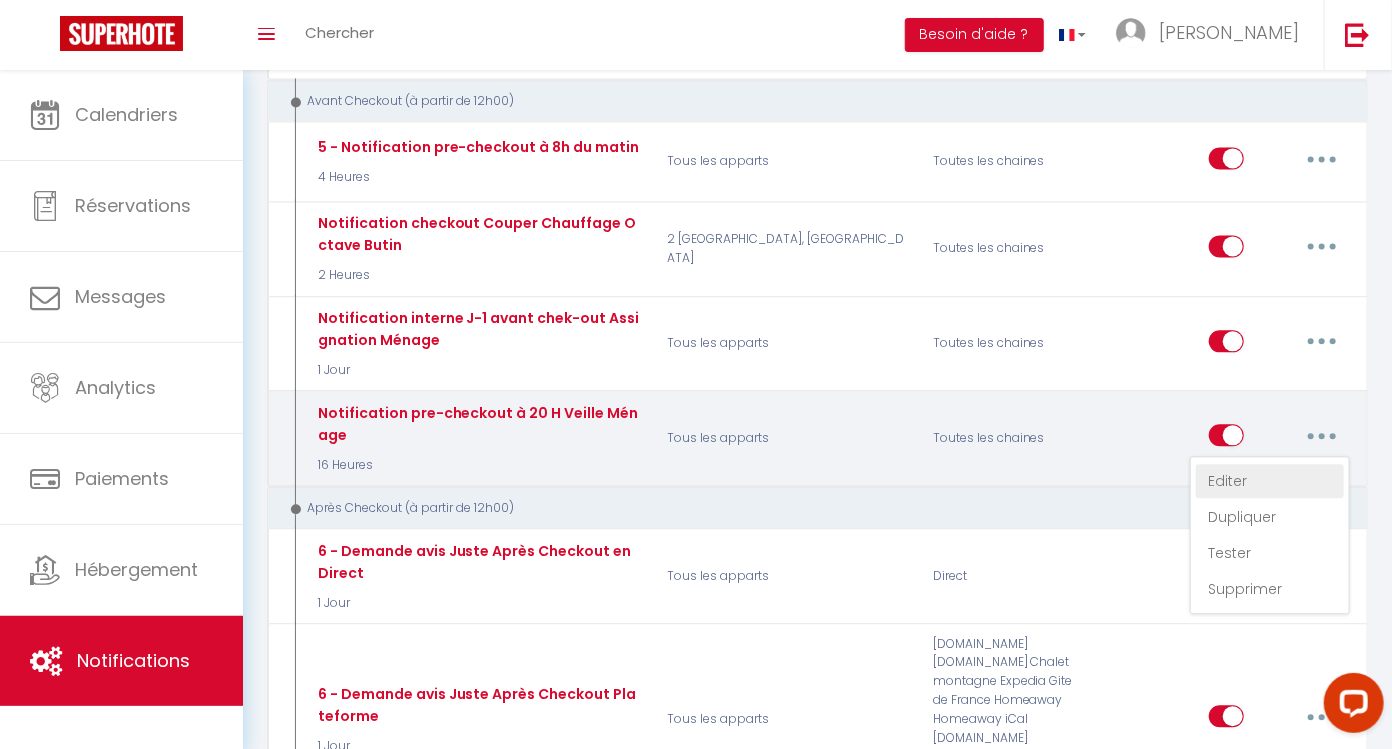 type on "Notification pre-checkout à 20 H Veille Ménage" 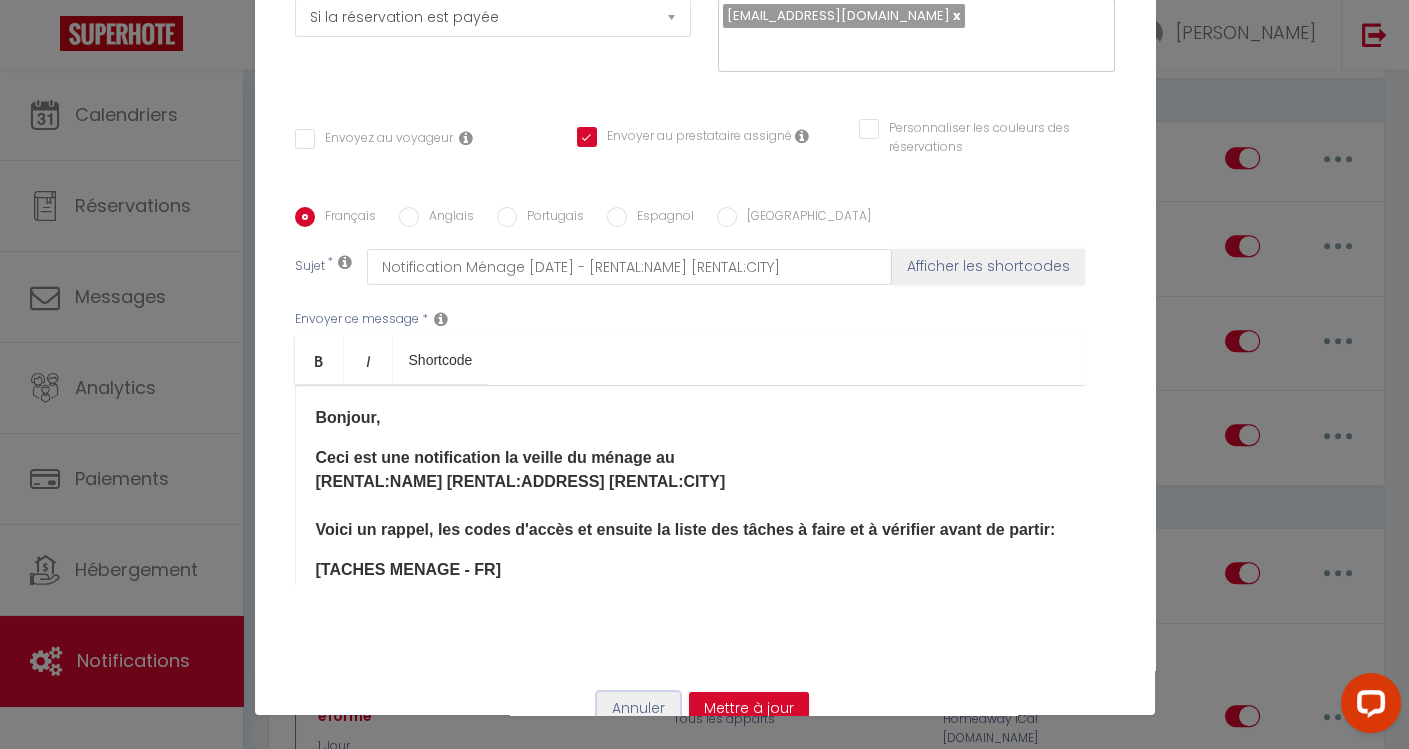 click on "Annuler" at bounding box center (638, 709) 